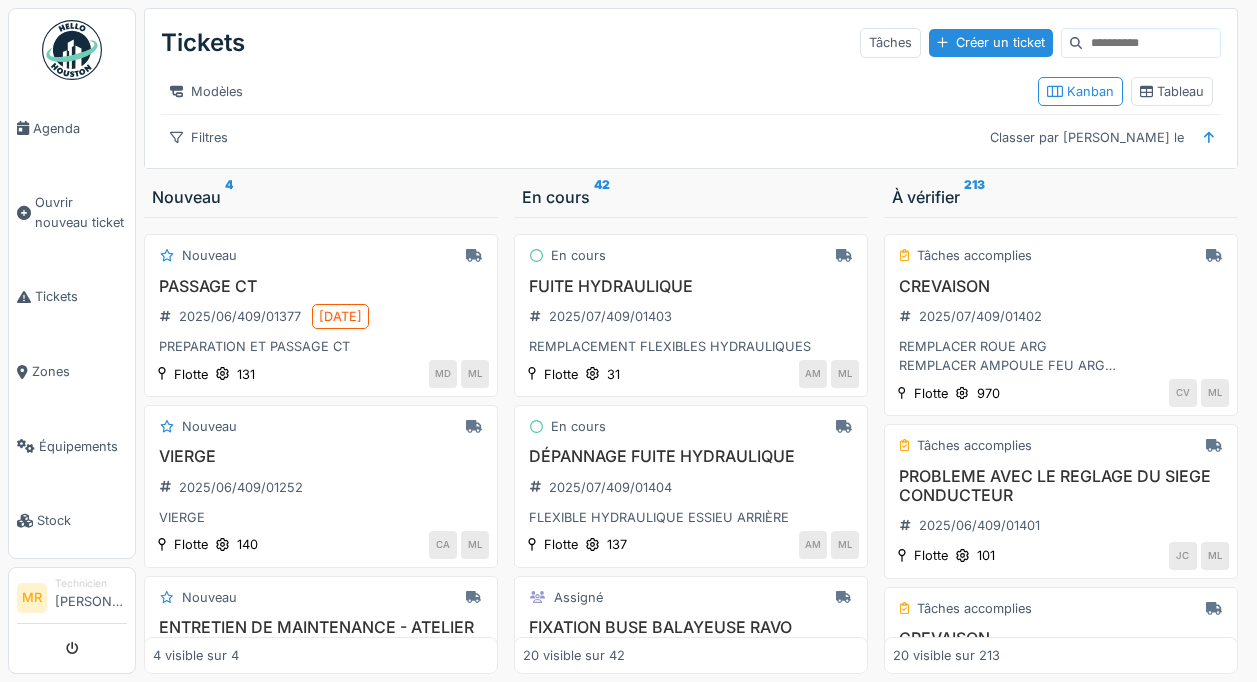 scroll, scrollTop: 0, scrollLeft: 0, axis: both 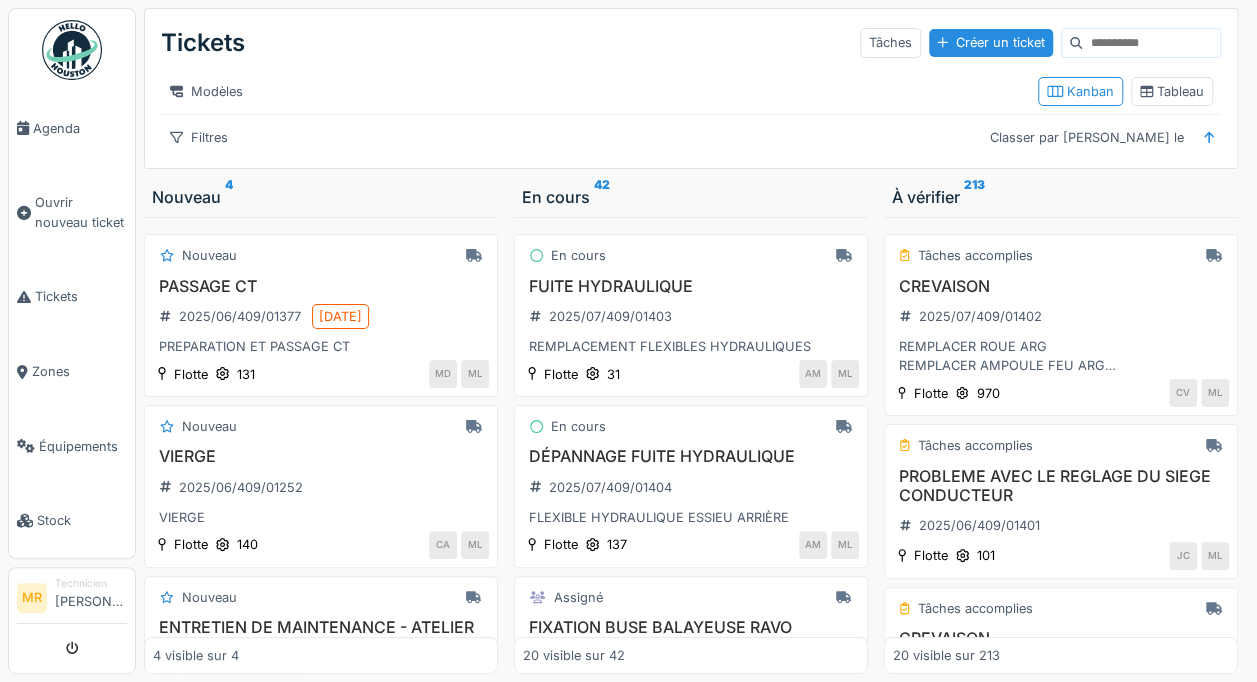 click on "Ouvrir nouveau ticket" at bounding box center [81, 212] 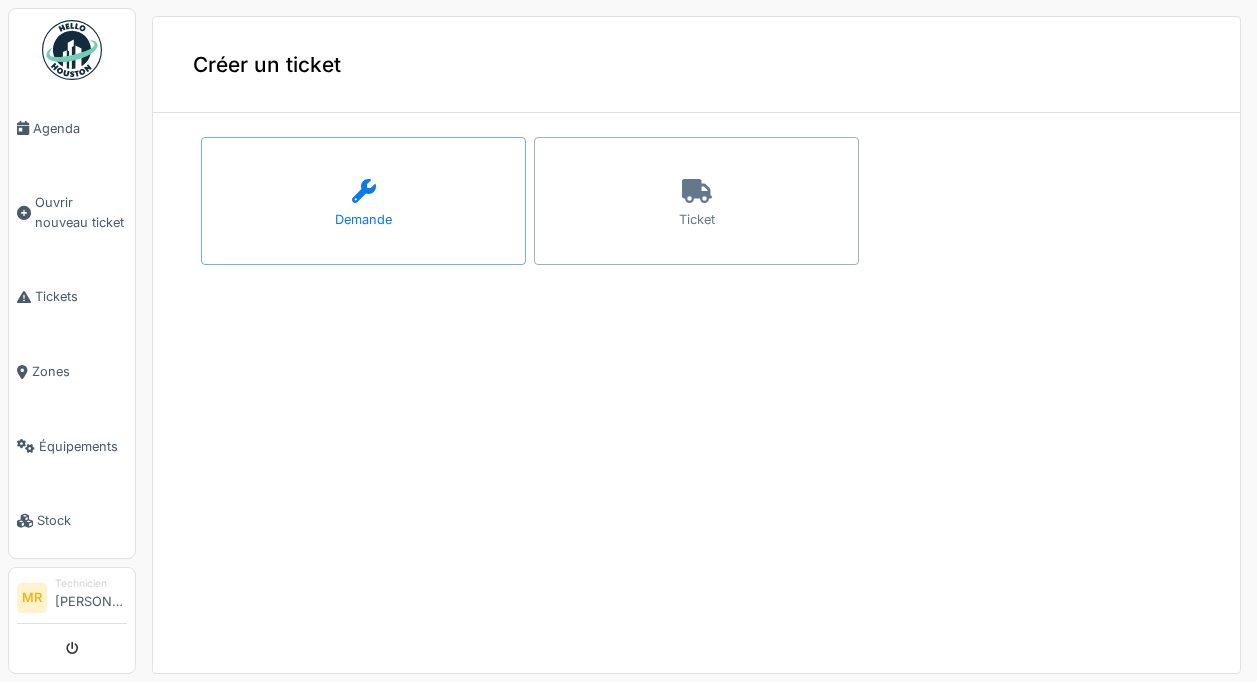 scroll, scrollTop: 0, scrollLeft: 0, axis: both 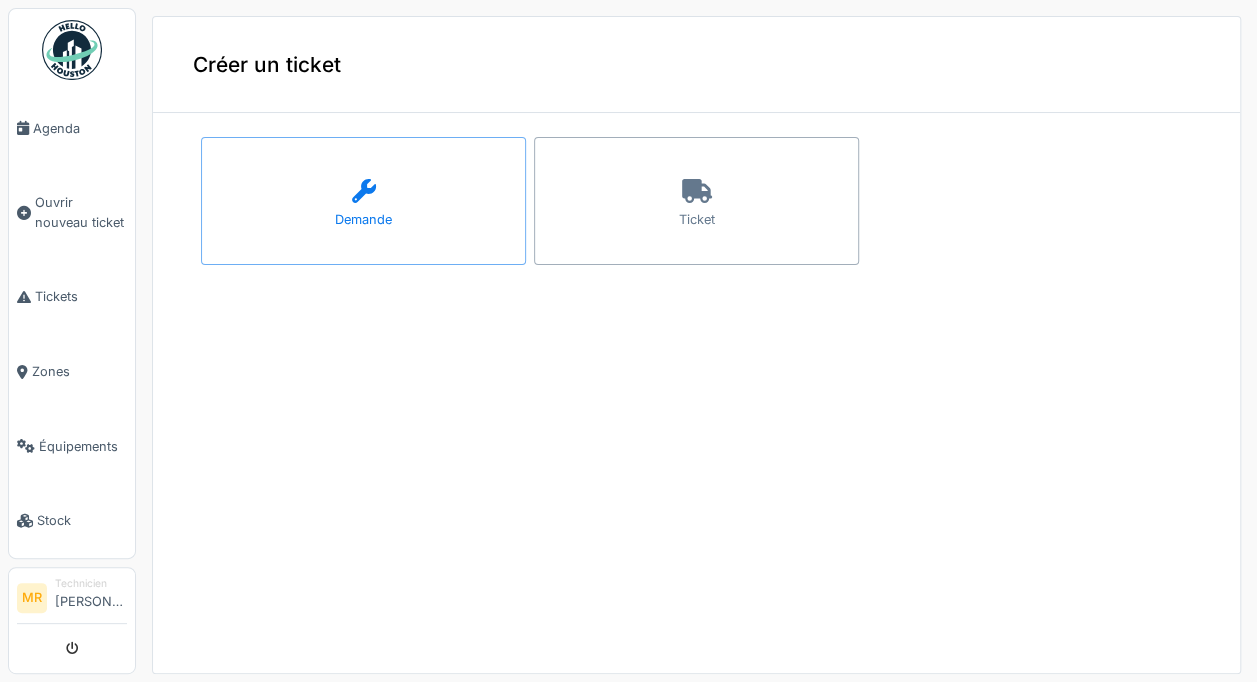 click on "Ticket" at bounding box center [696, 201] 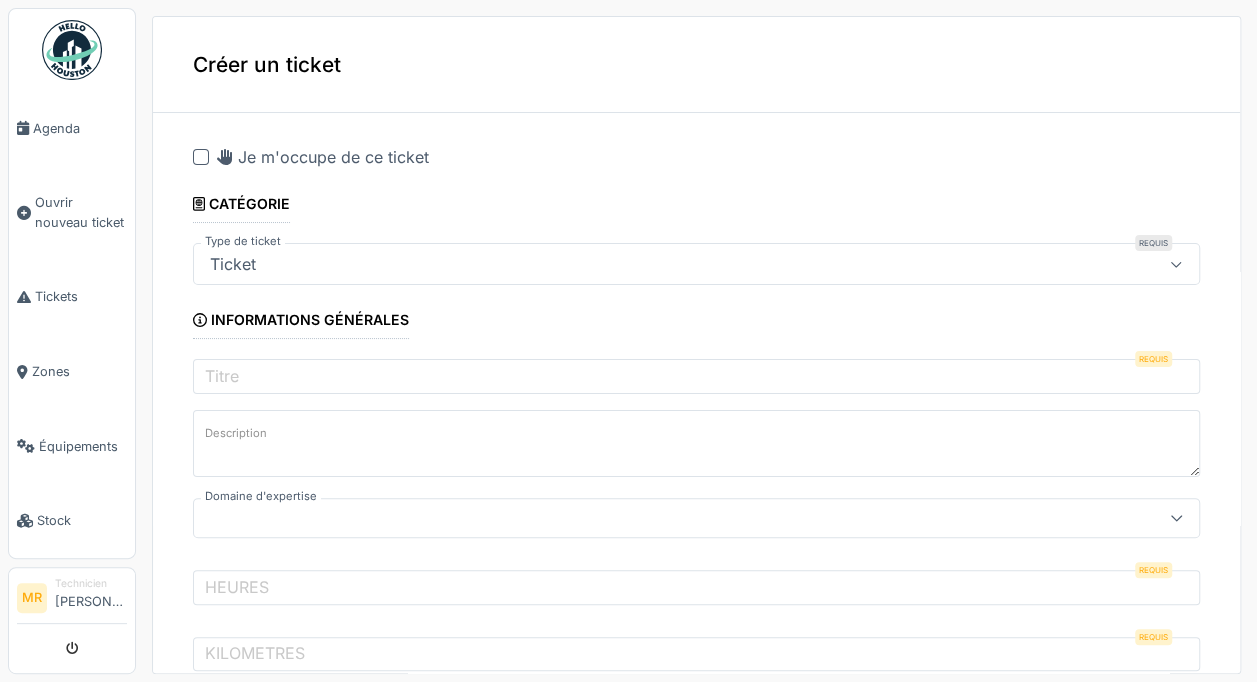 click on "Je m'occupe de ce ticket" at bounding box center (323, 157) 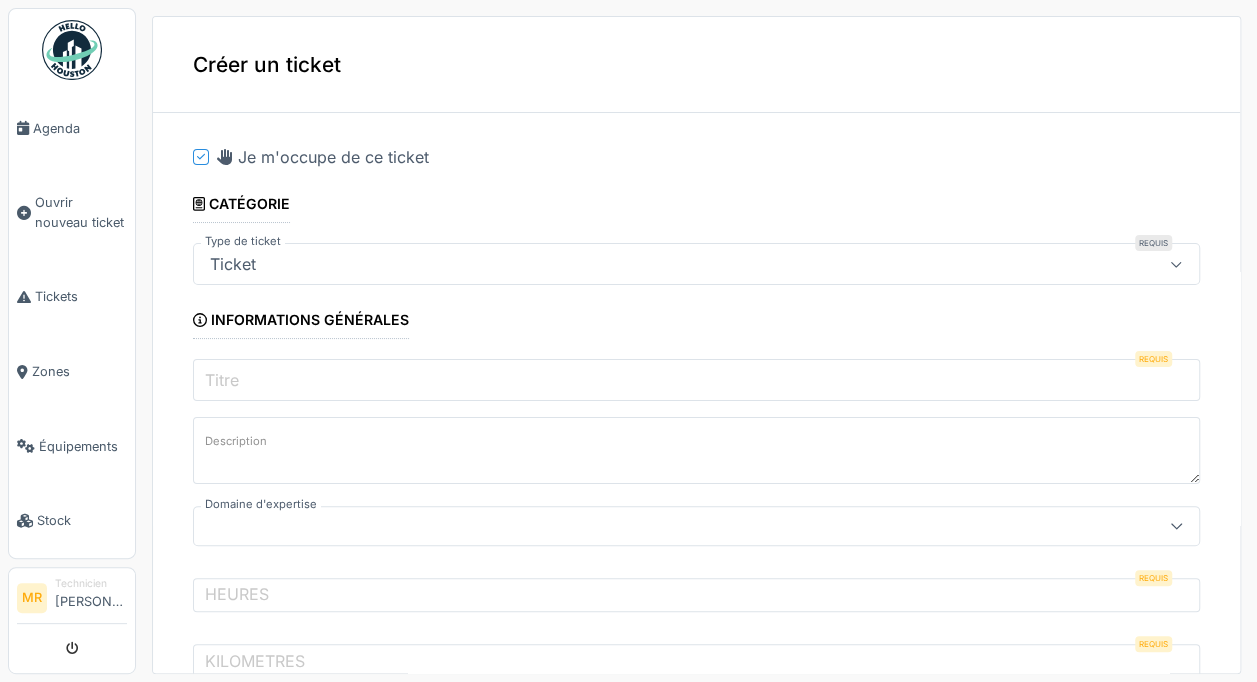 click on "Titre" at bounding box center (696, 380) 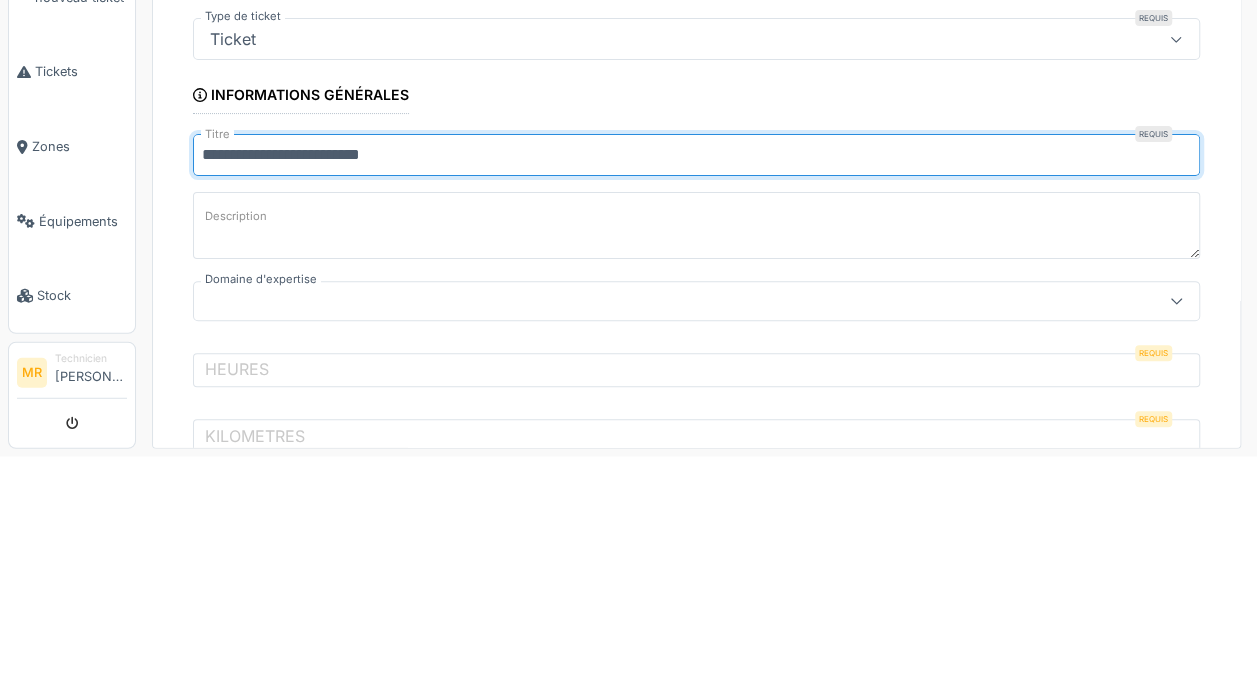 type on "**********" 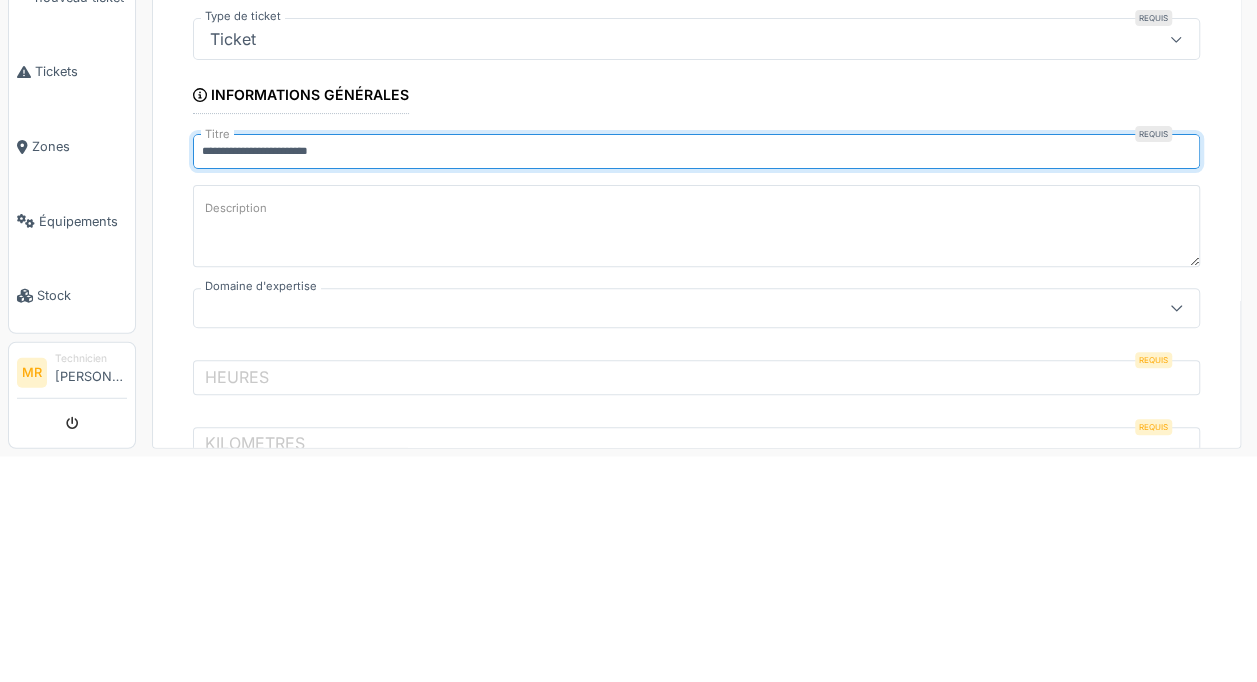 click on "Description" at bounding box center (696, 451) 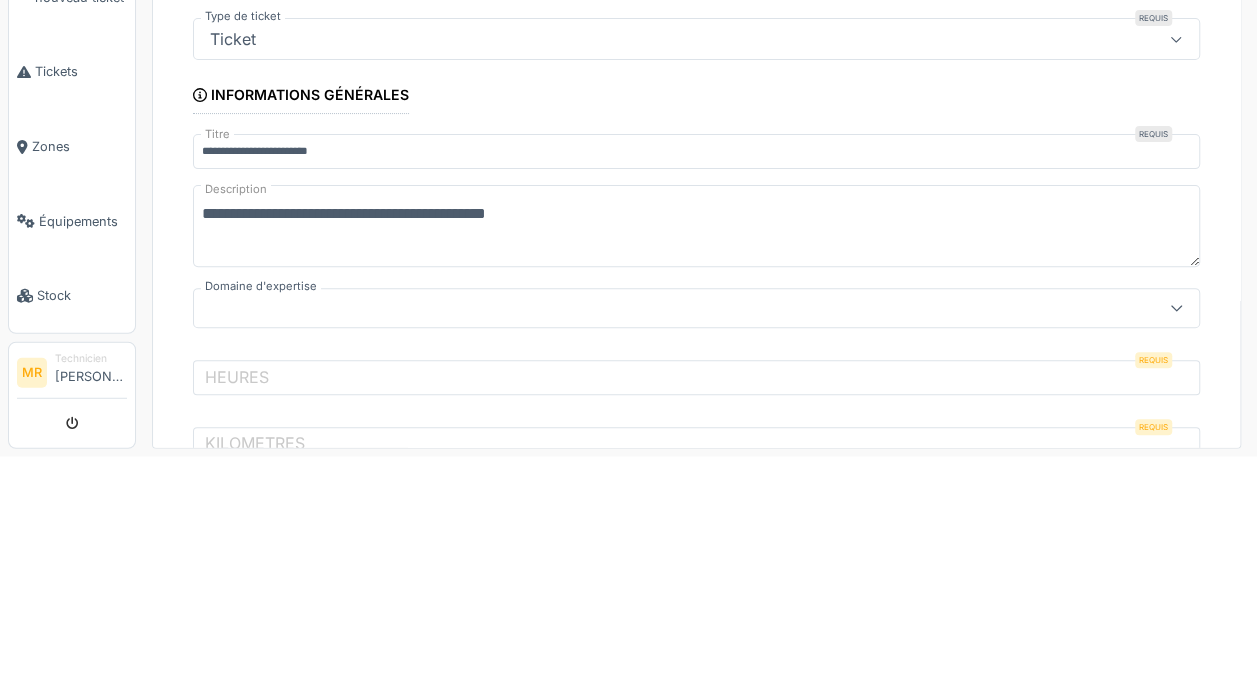 click on "**********" at bounding box center [696, 451] 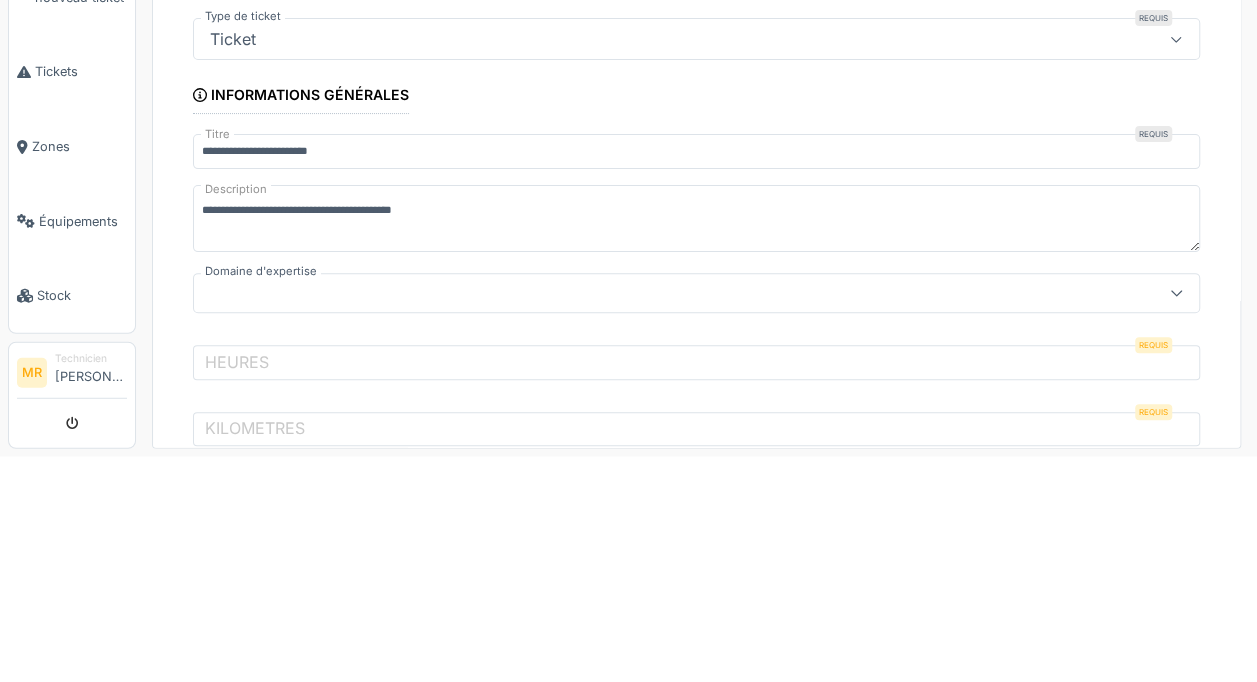 click on "**********" at bounding box center [696, 901] 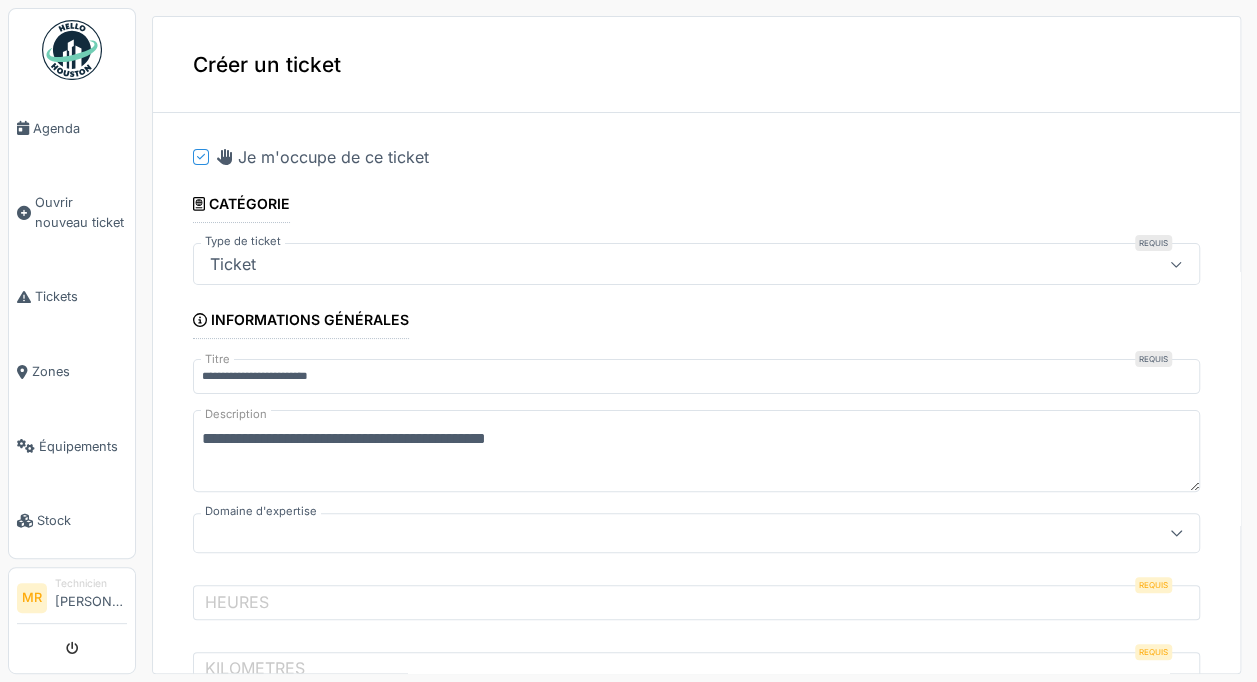 click on "**********" at bounding box center (696, 451) 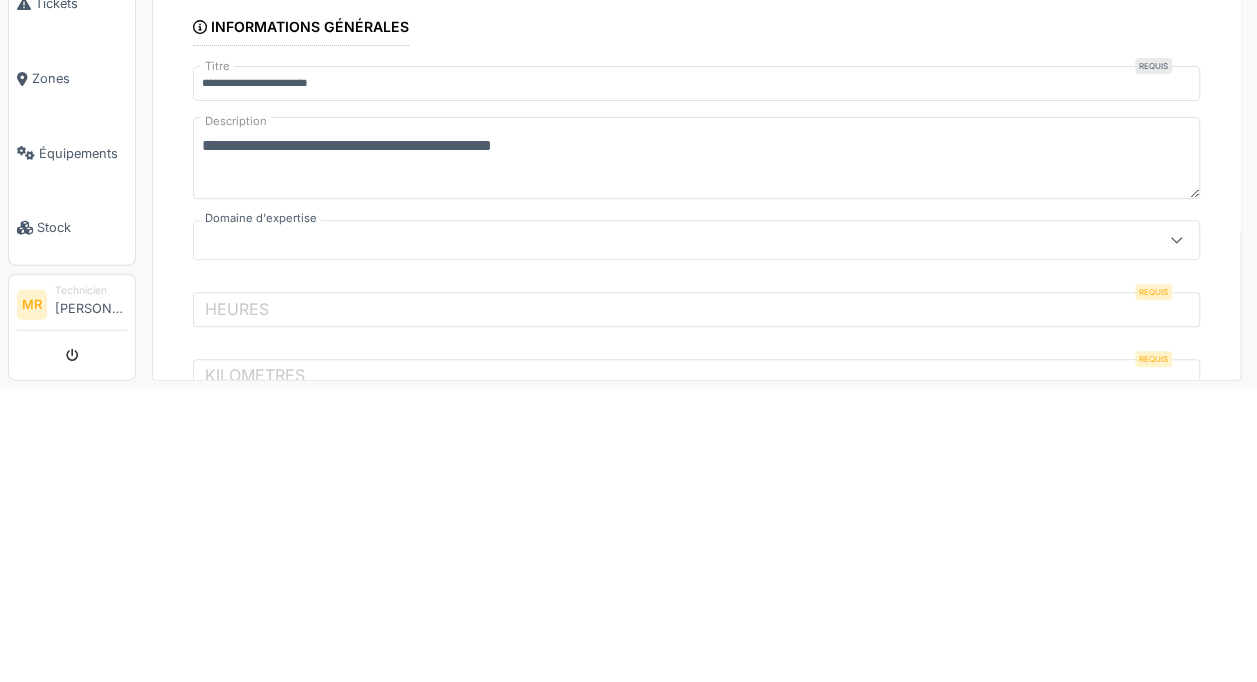 click on "**********" at bounding box center (696, 451) 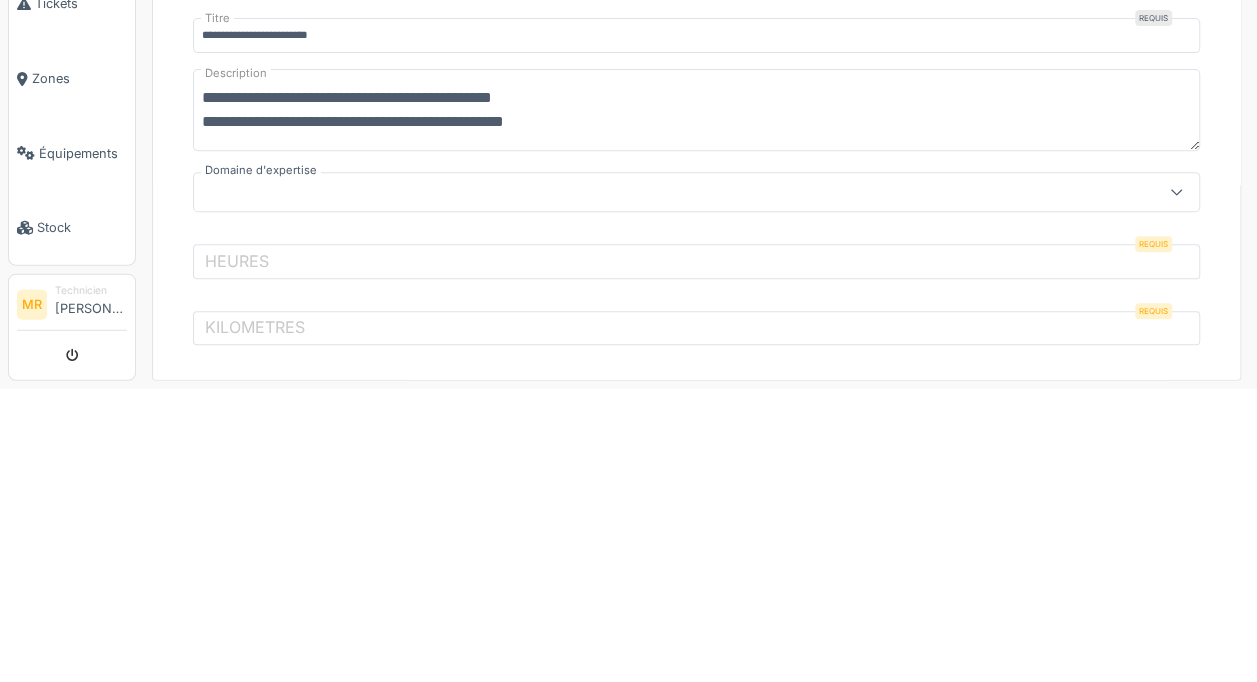 scroll, scrollTop: 57, scrollLeft: 0, axis: vertical 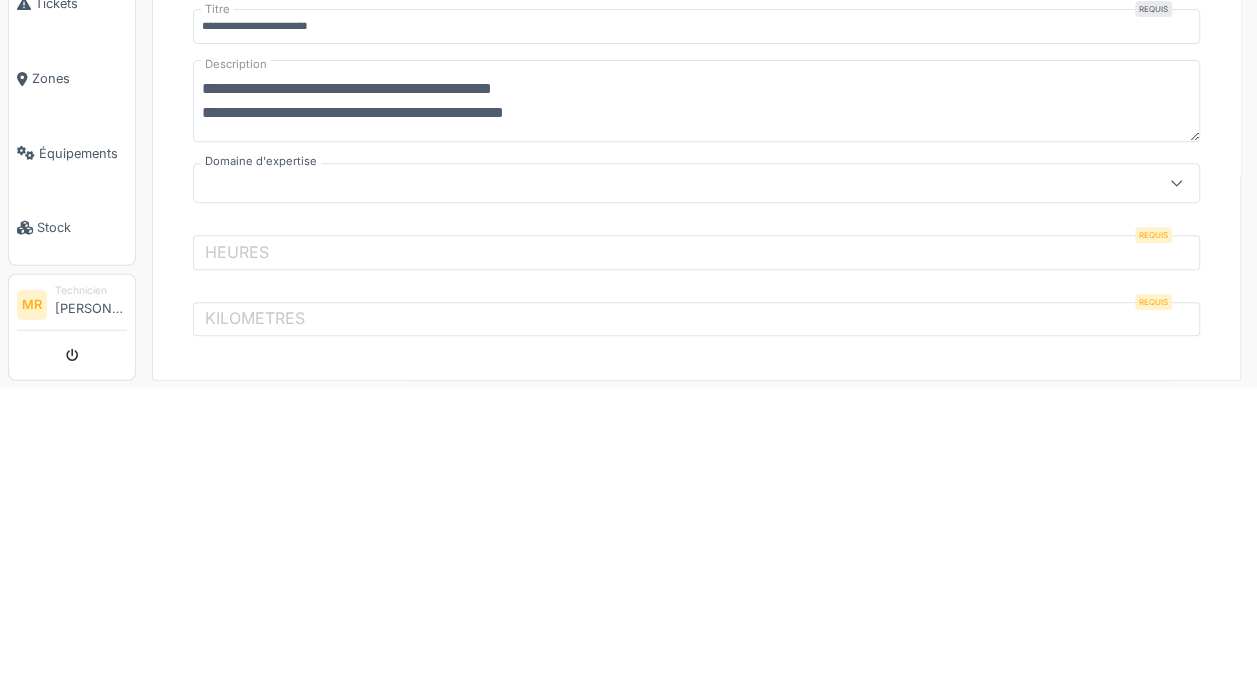 type on "**********" 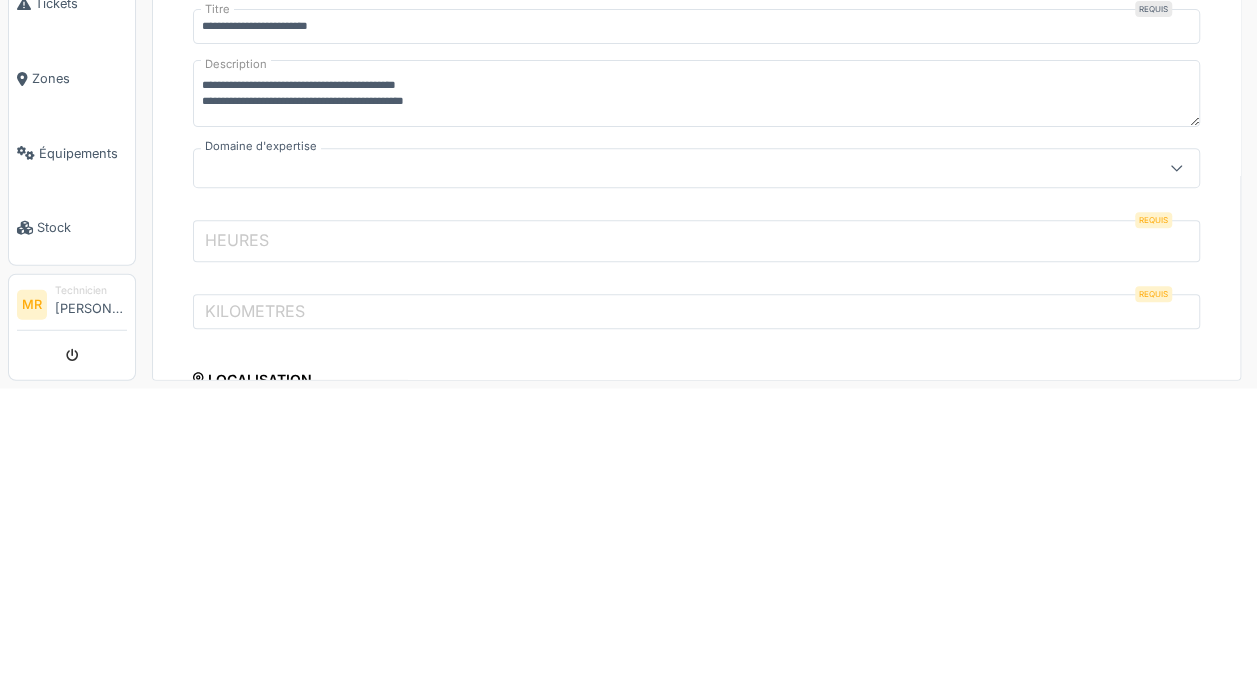 click on "HEURES" at bounding box center (696, 534) 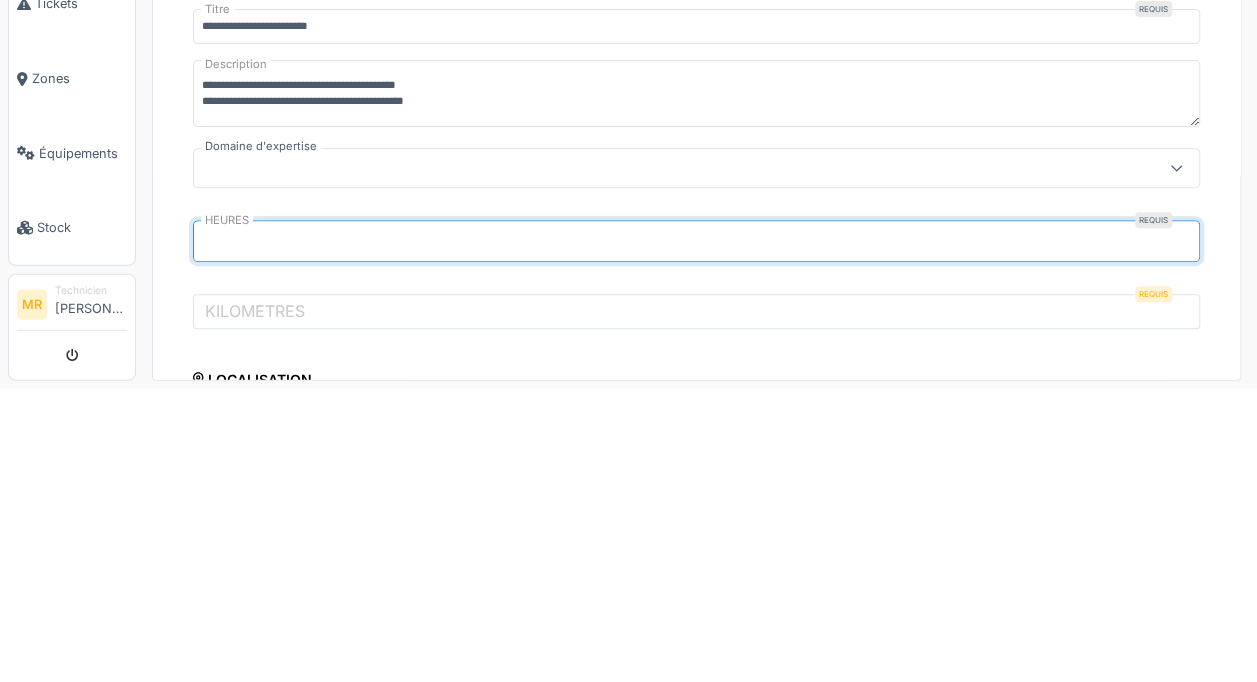 type on "****" 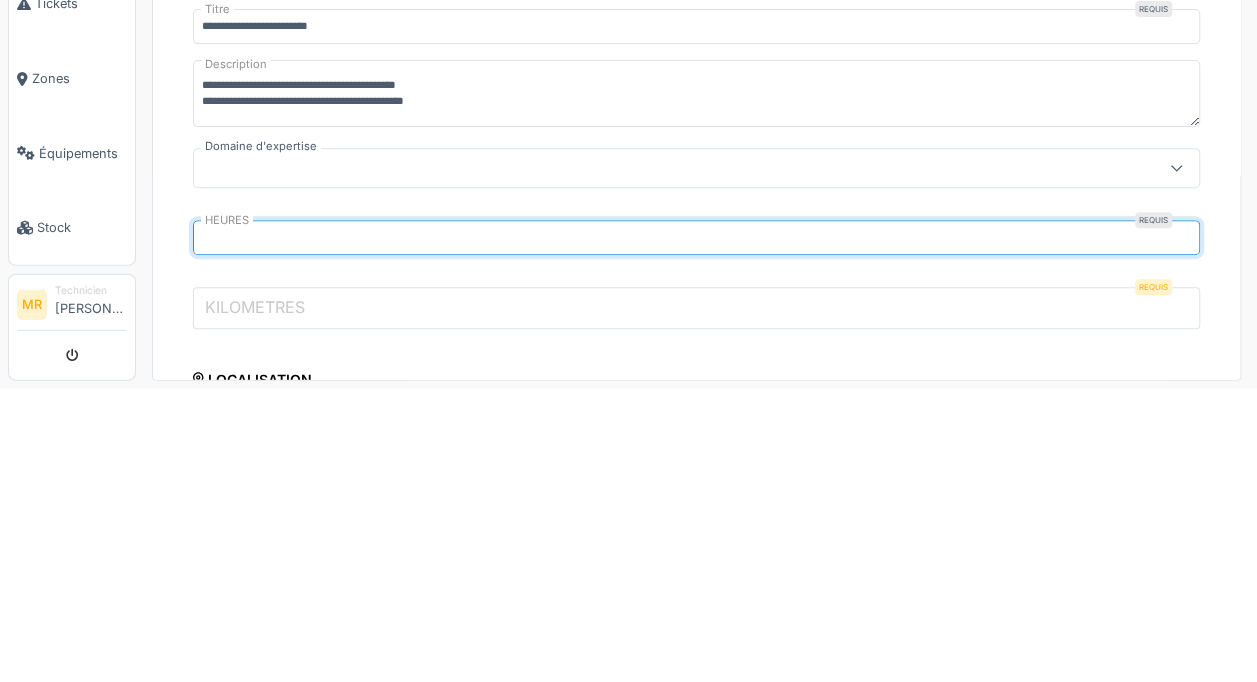 click on "KILOMETRES" at bounding box center [696, 601] 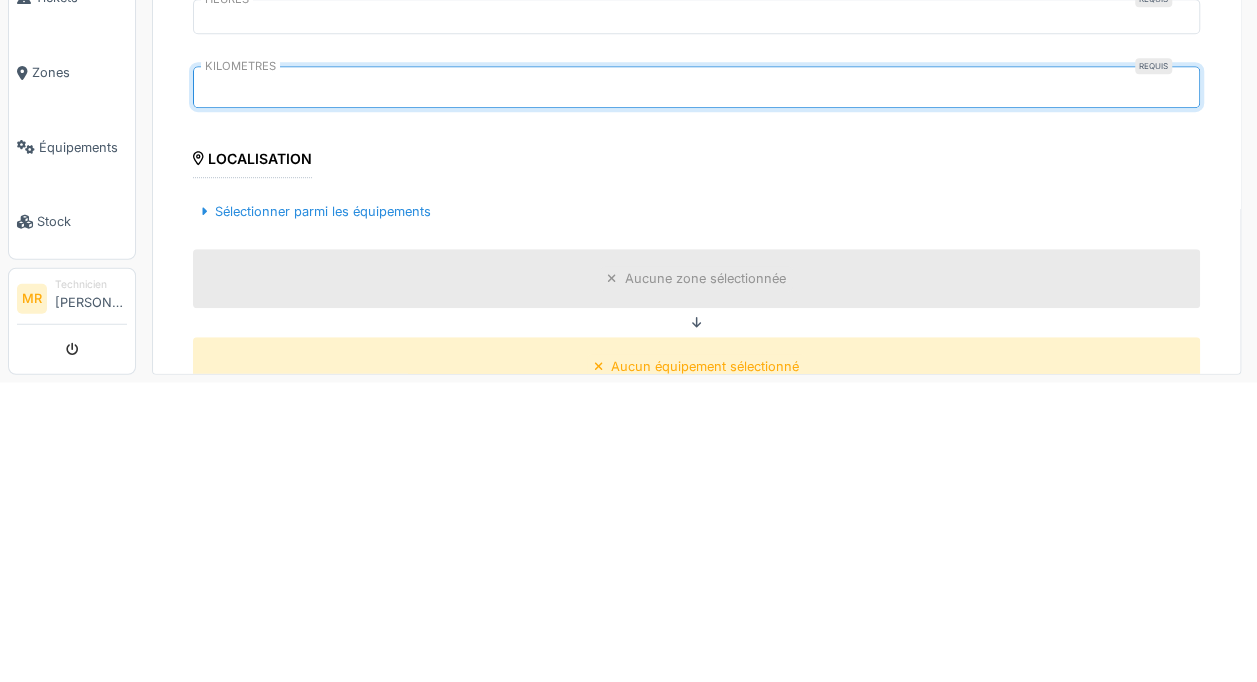 scroll, scrollTop: 280, scrollLeft: 0, axis: vertical 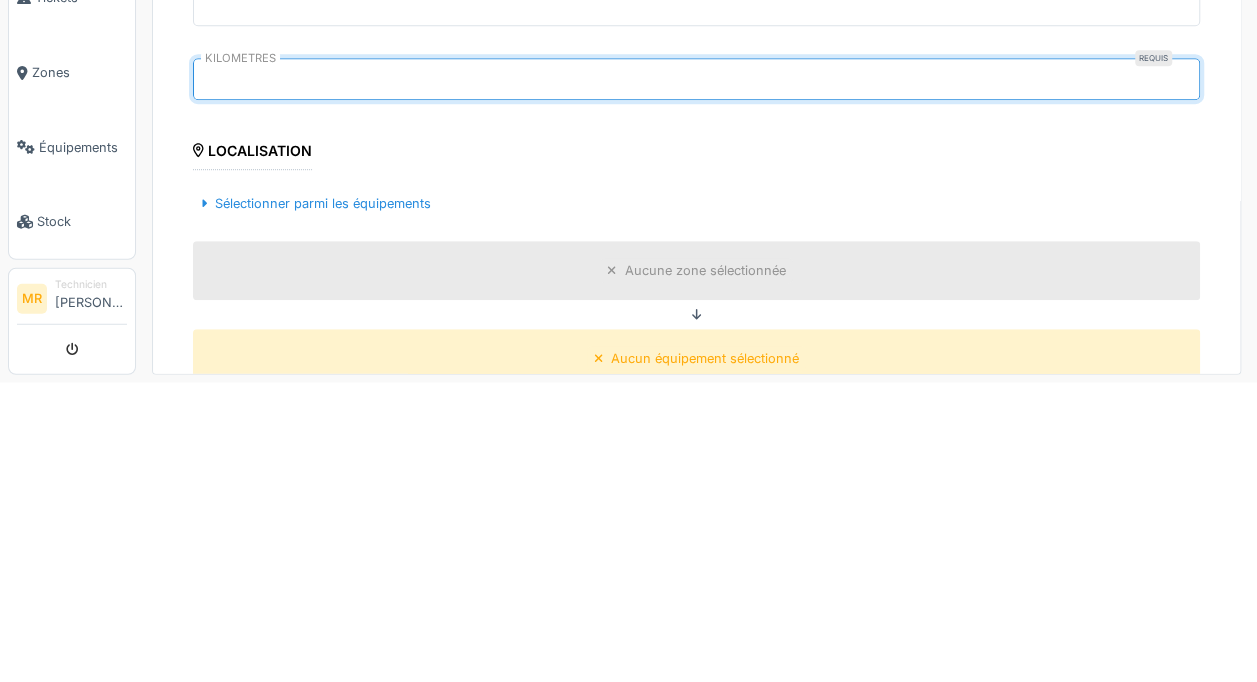 type on "*****" 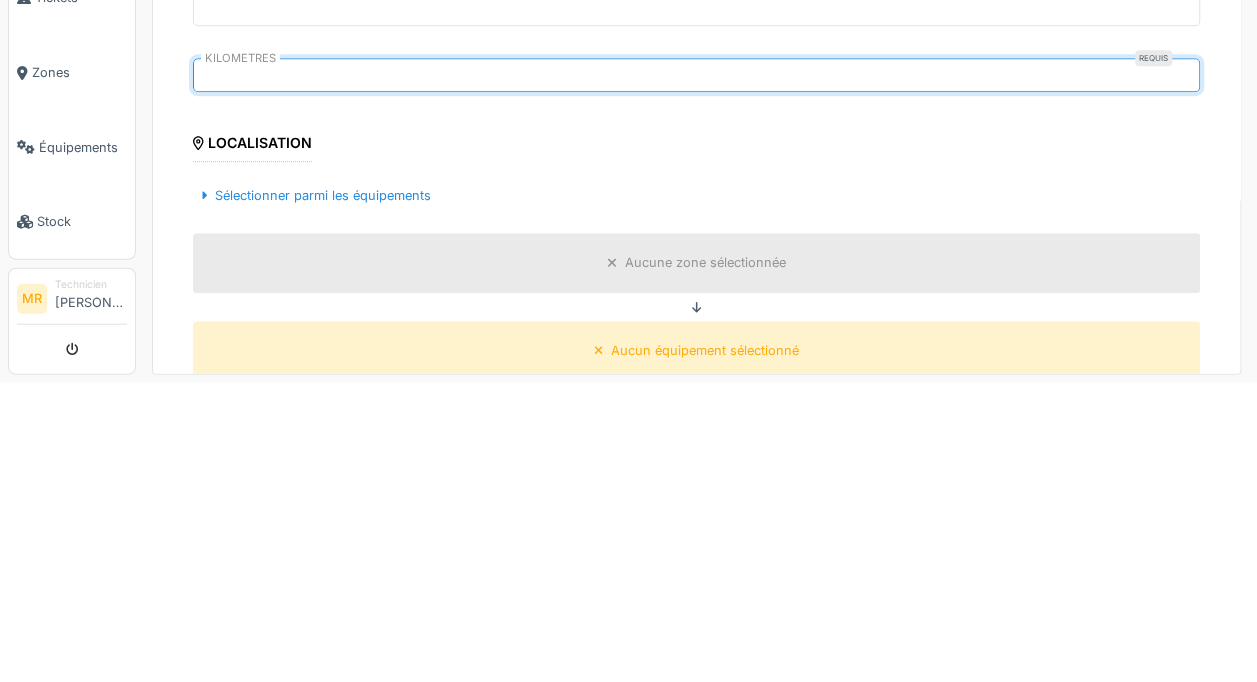 click on "Sélectionner parmi les équipements" at bounding box center (316, 494) 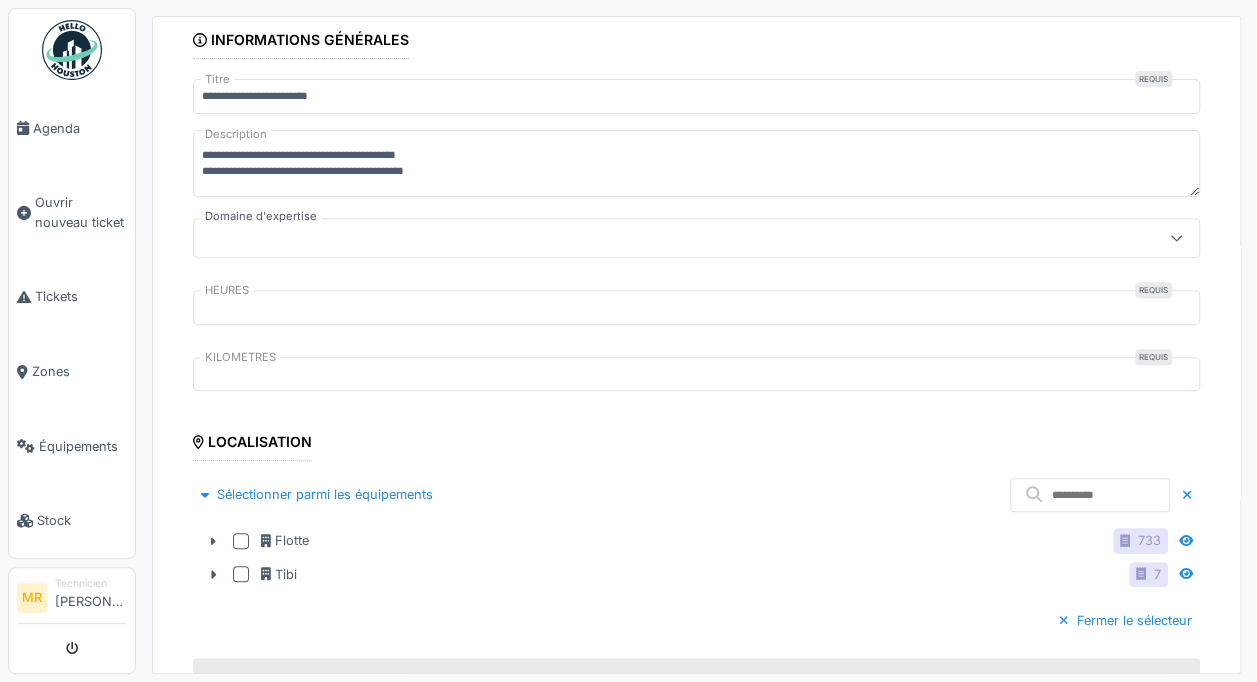 click at bounding box center (241, 541) 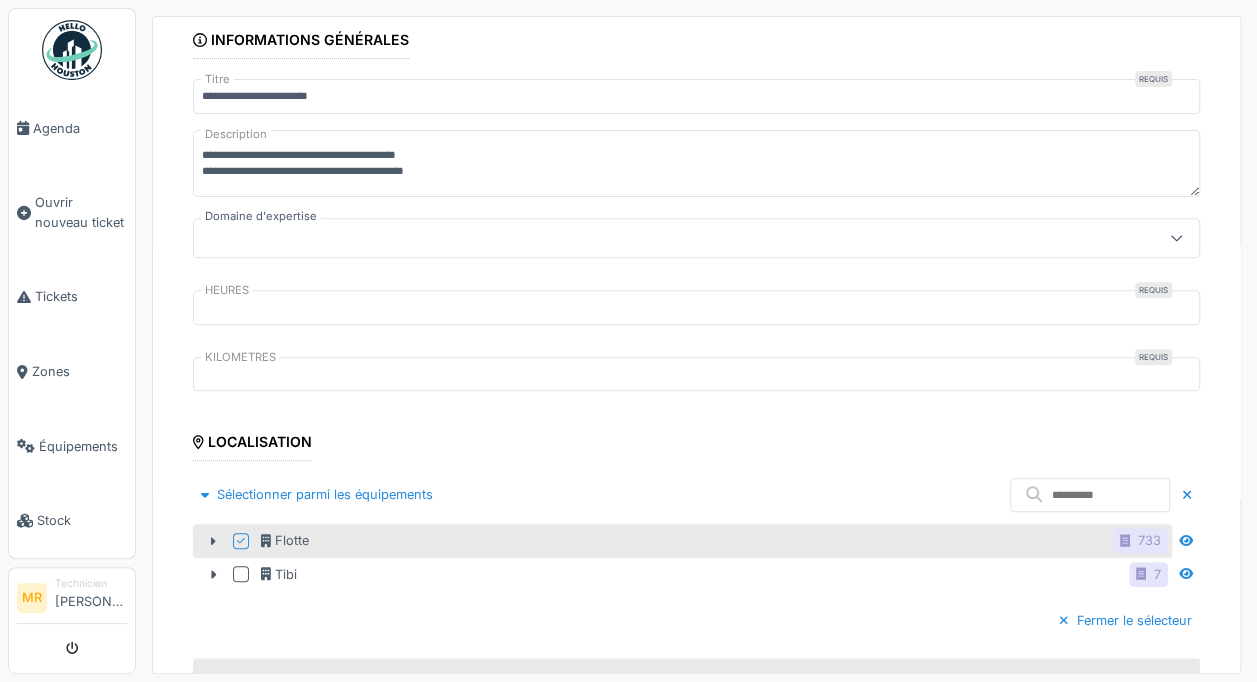 click 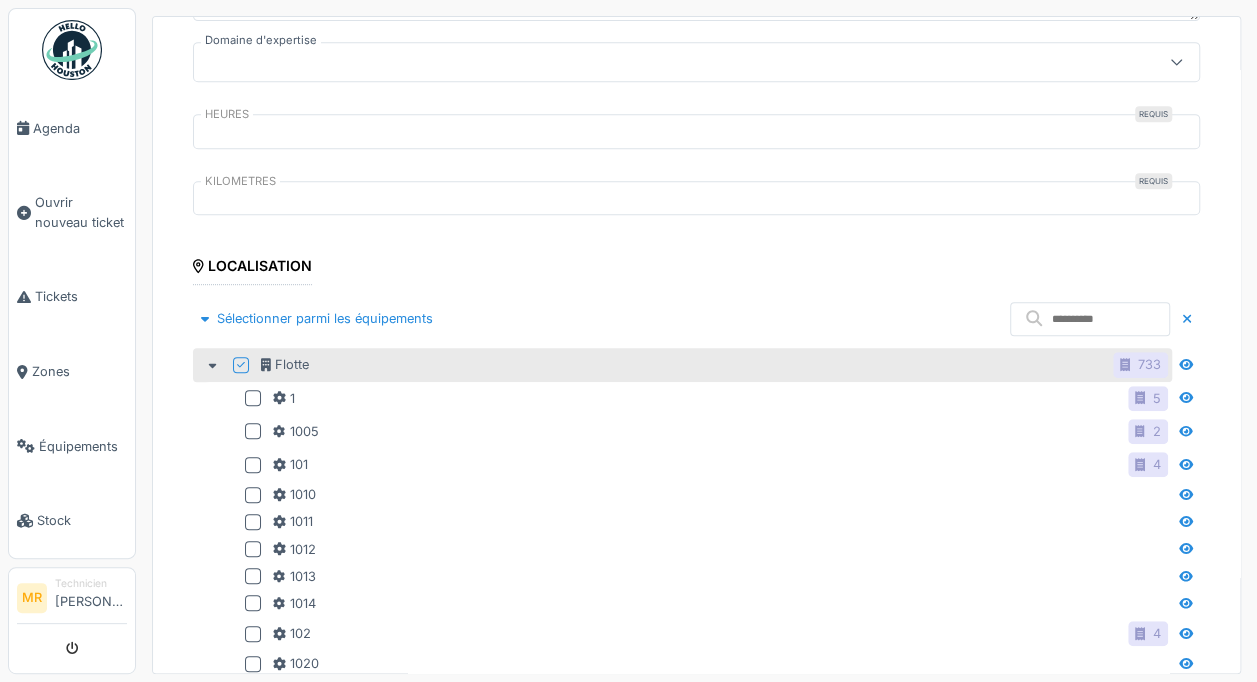 scroll, scrollTop: 534, scrollLeft: 0, axis: vertical 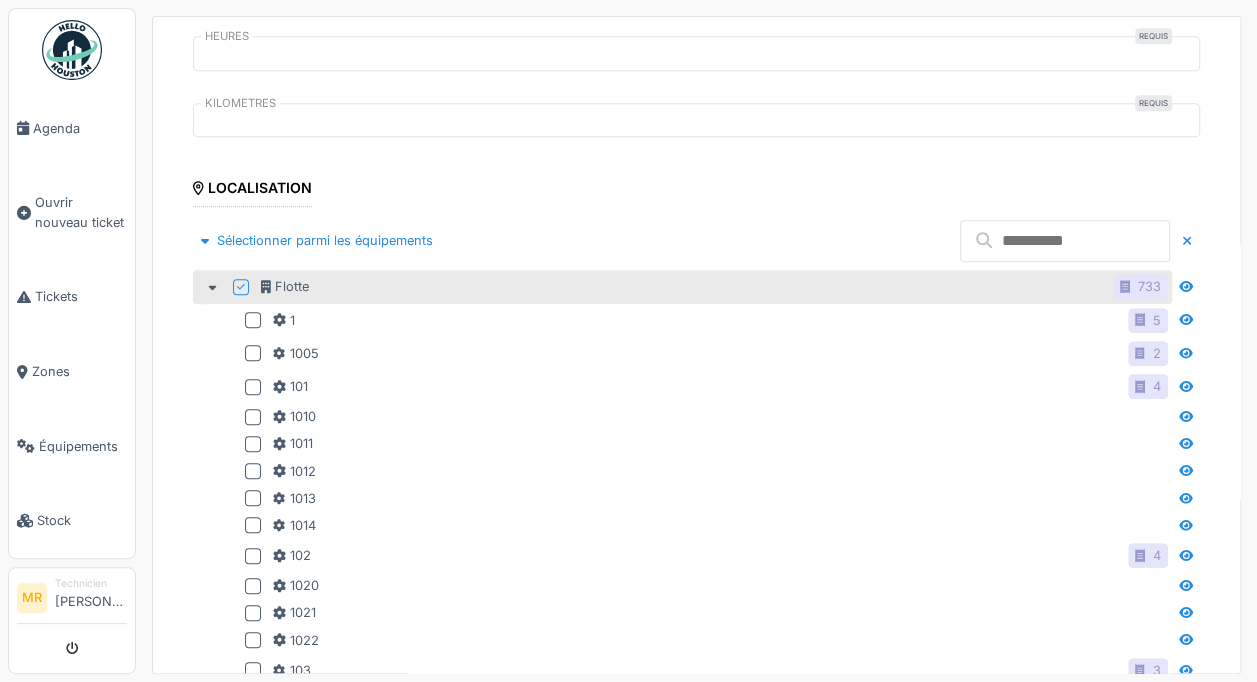 click at bounding box center [1065, 241] 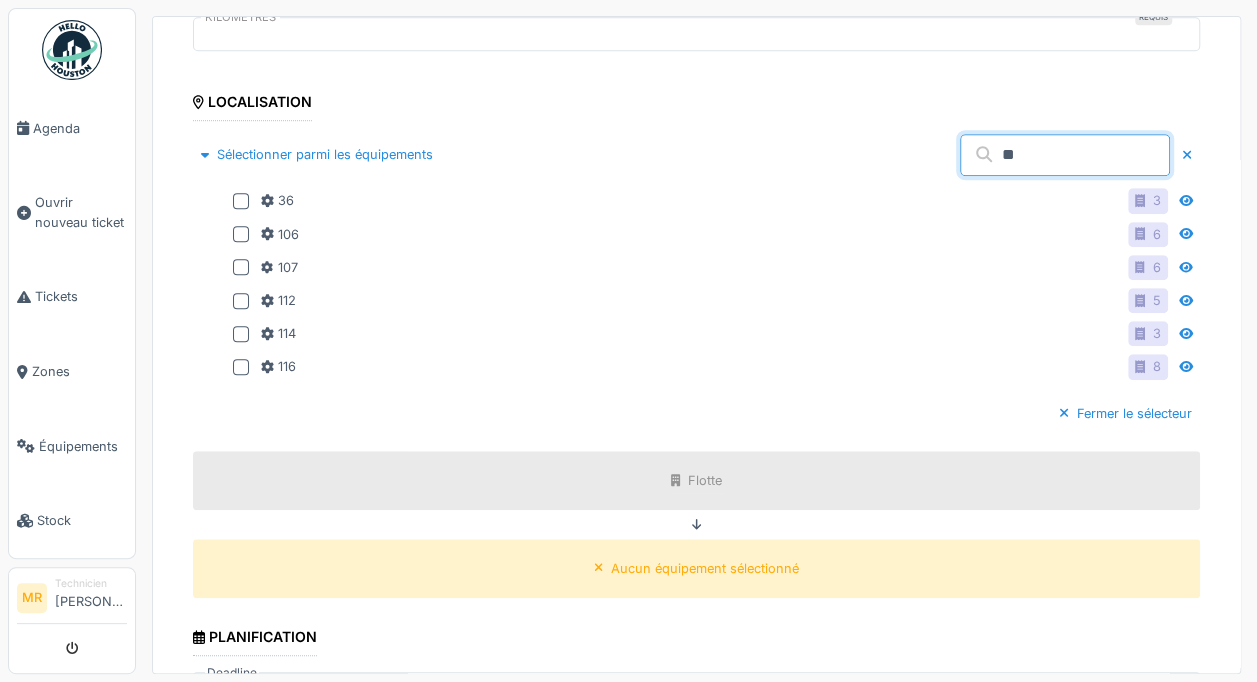 scroll, scrollTop: 621, scrollLeft: 0, axis: vertical 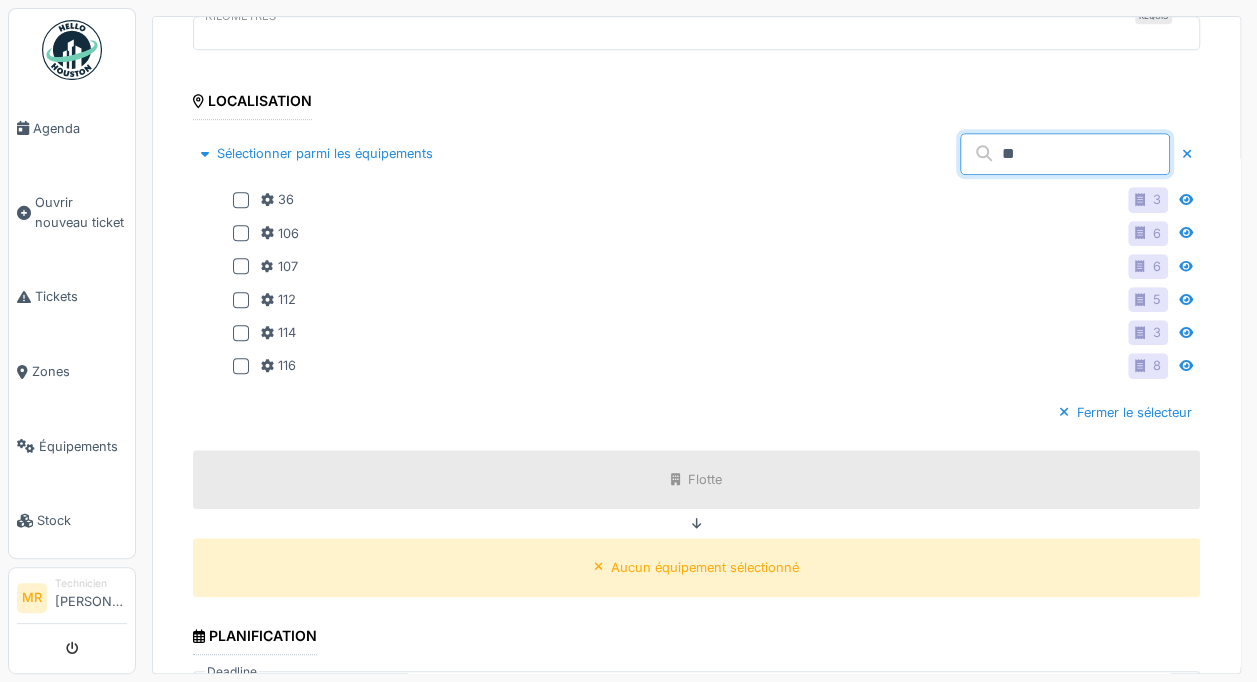 type on "**" 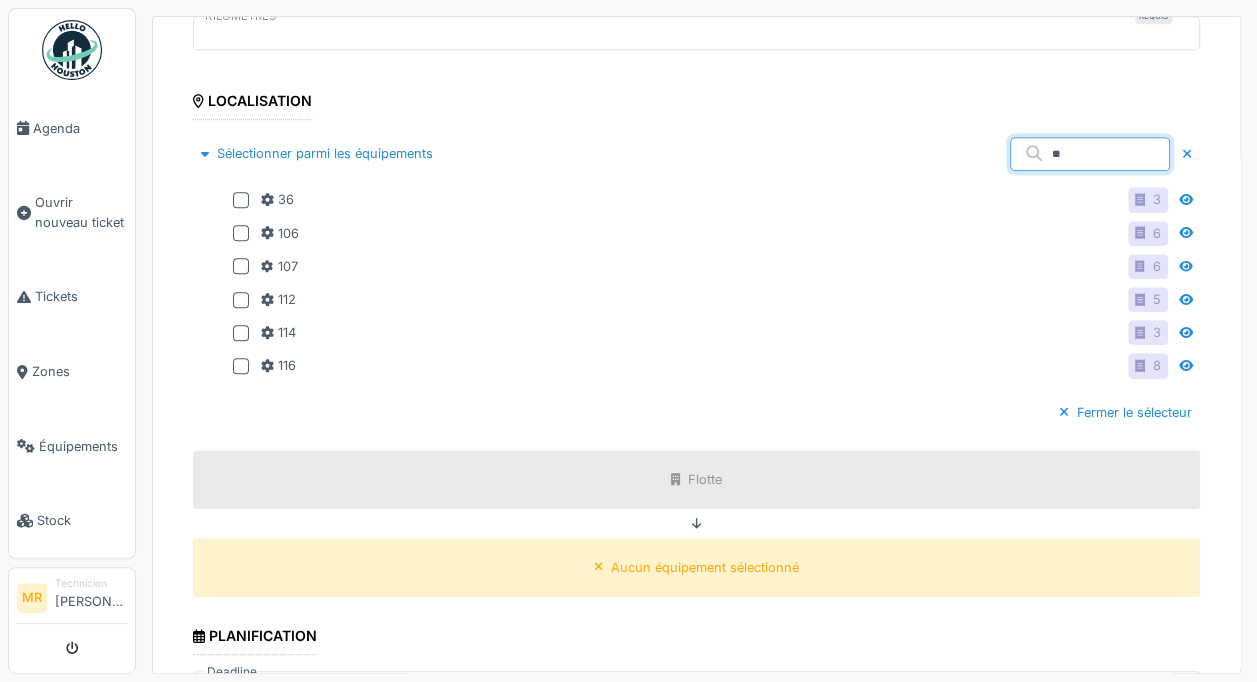 click at bounding box center (241, 200) 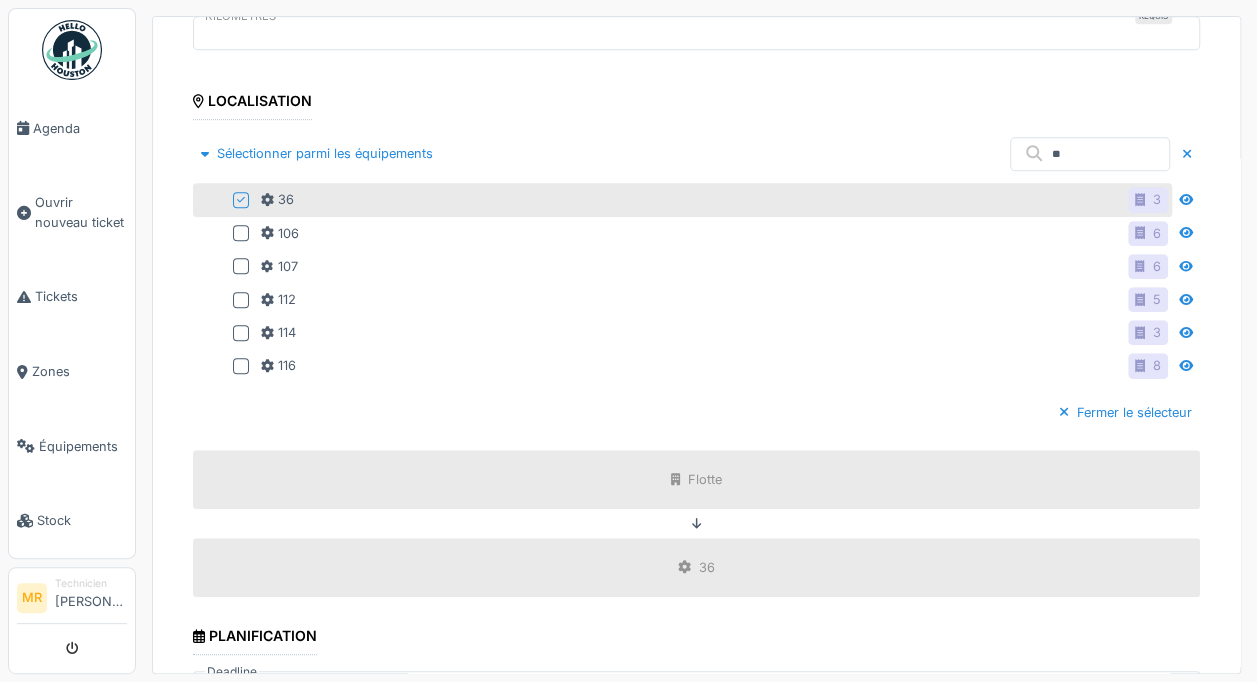 click on "Sélectionner parmi les équipements" at bounding box center [317, 153] 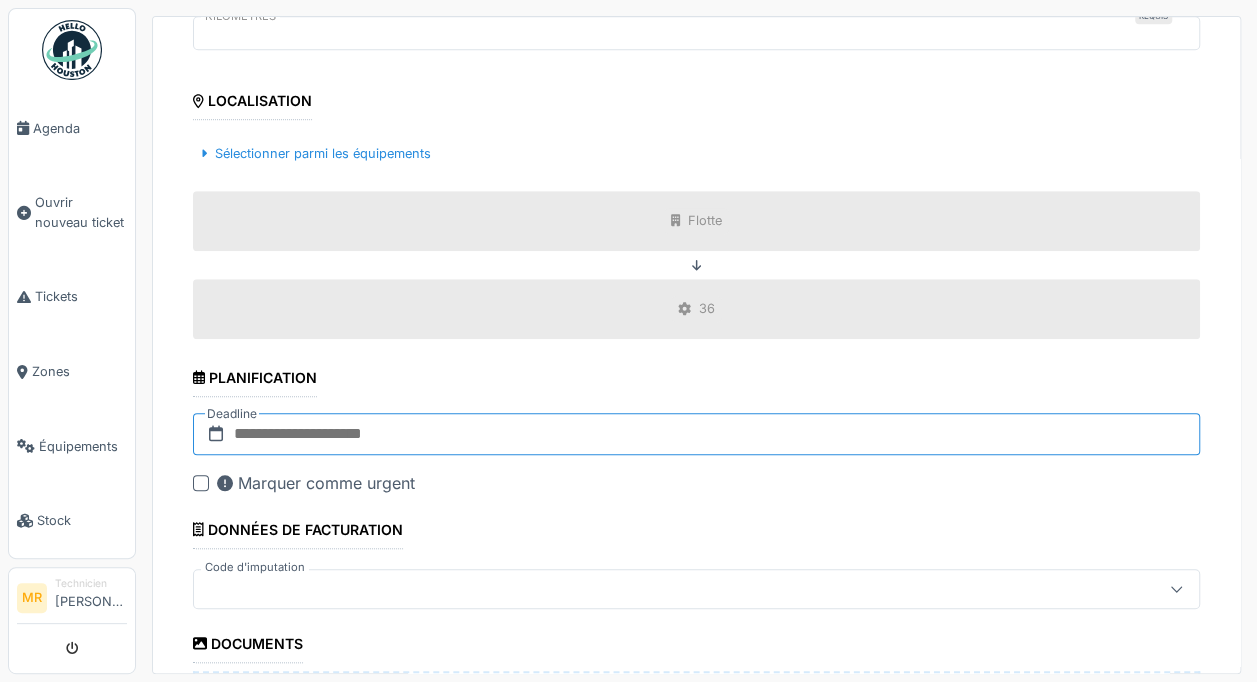 click at bounding box center (696, 434) 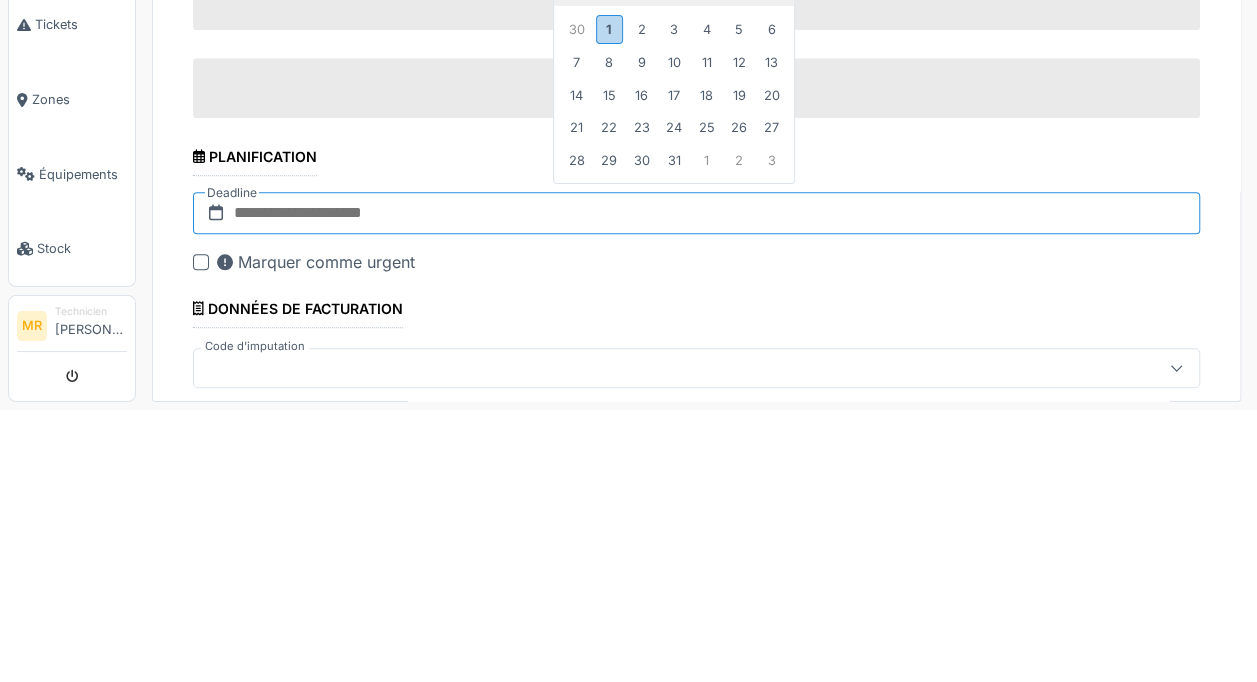 scroll, scrollTop: 536, scrollLeft: 0, axis: vertical 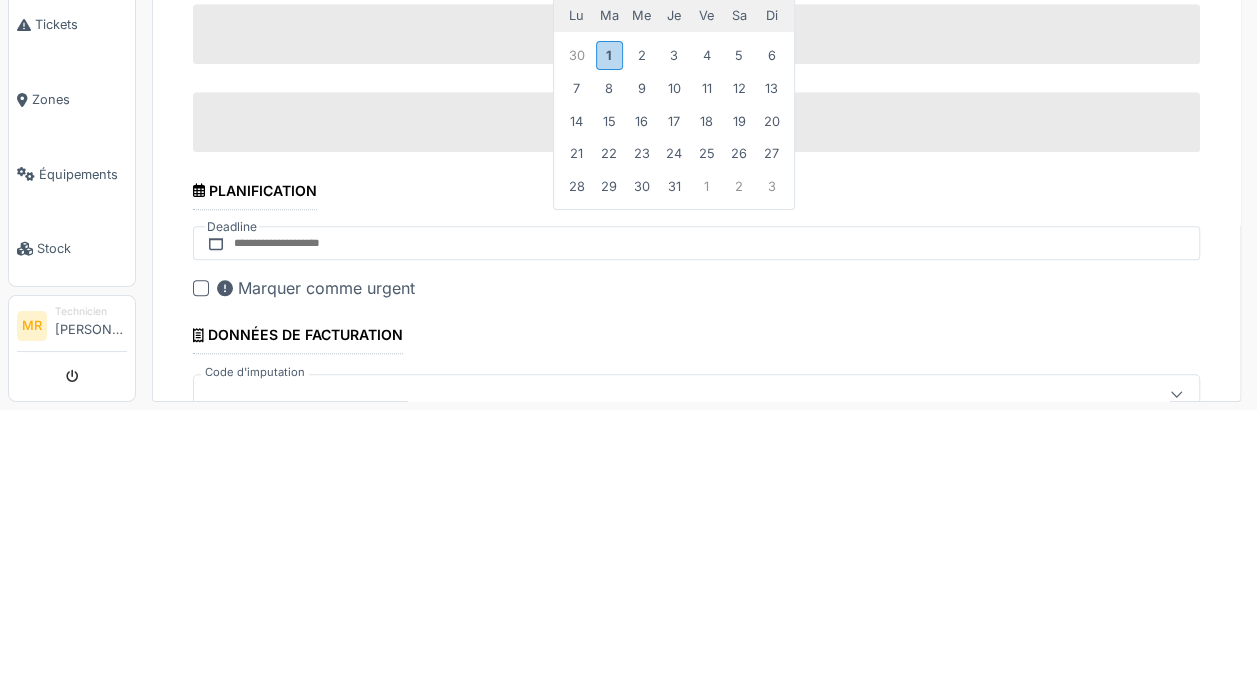 click on "1" at bounding box center (609, 326) 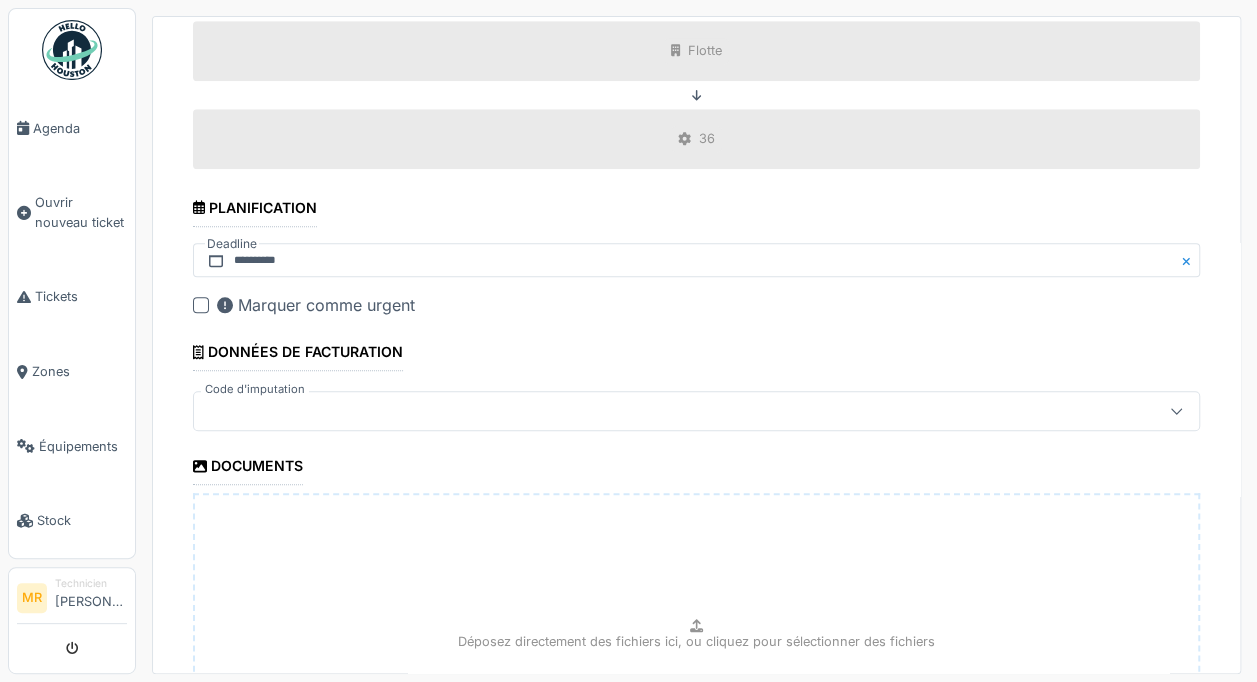 scroll, scrollTop: 844, scrollLeft: 0, axis: vertical 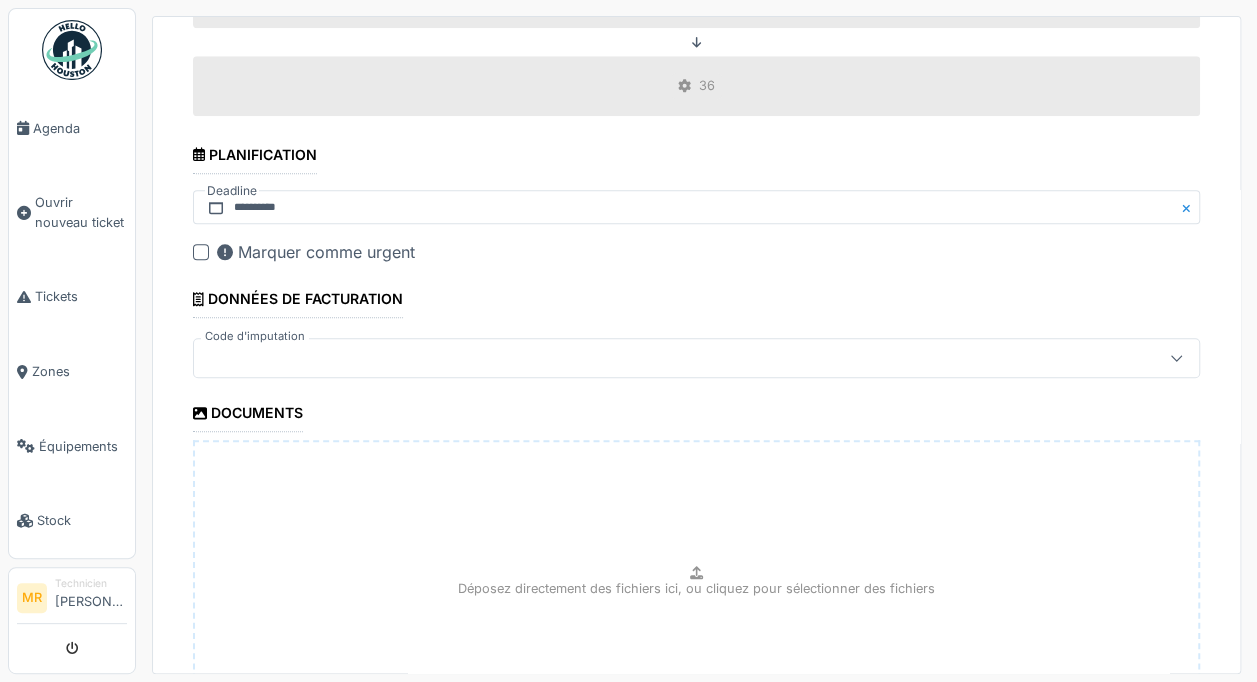 click at bounding box center [646, 358] 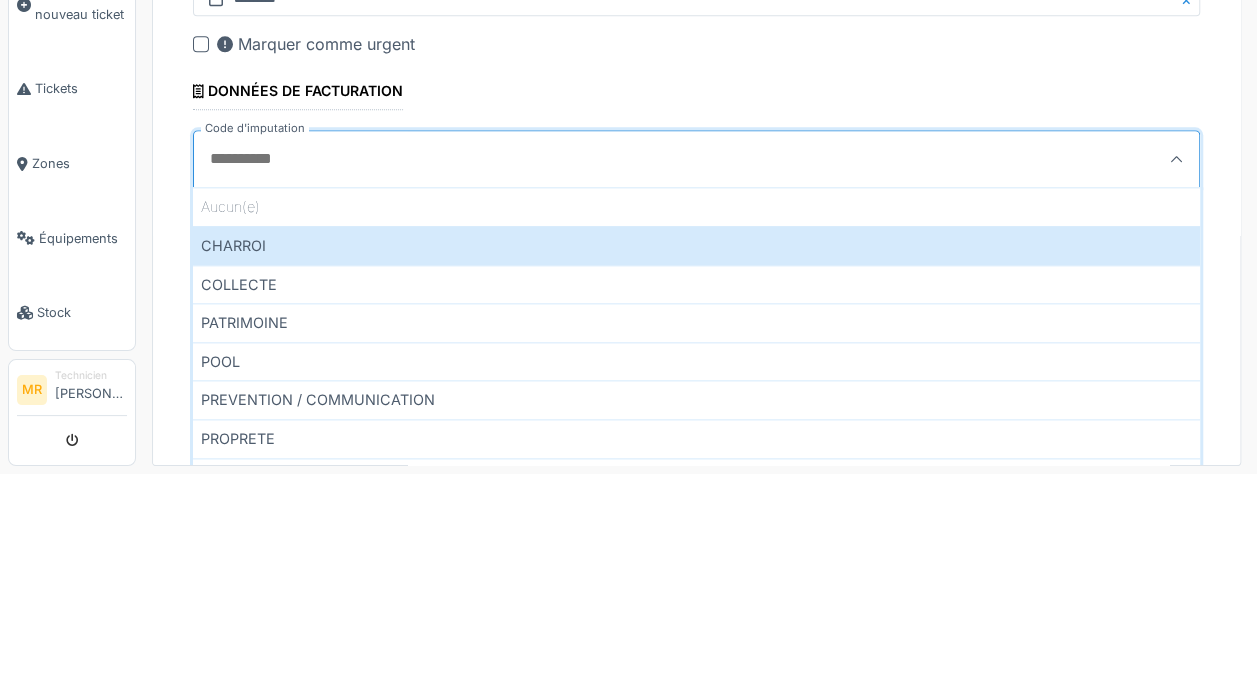 click on "COLLECTE" at bounding box center (696, 492) 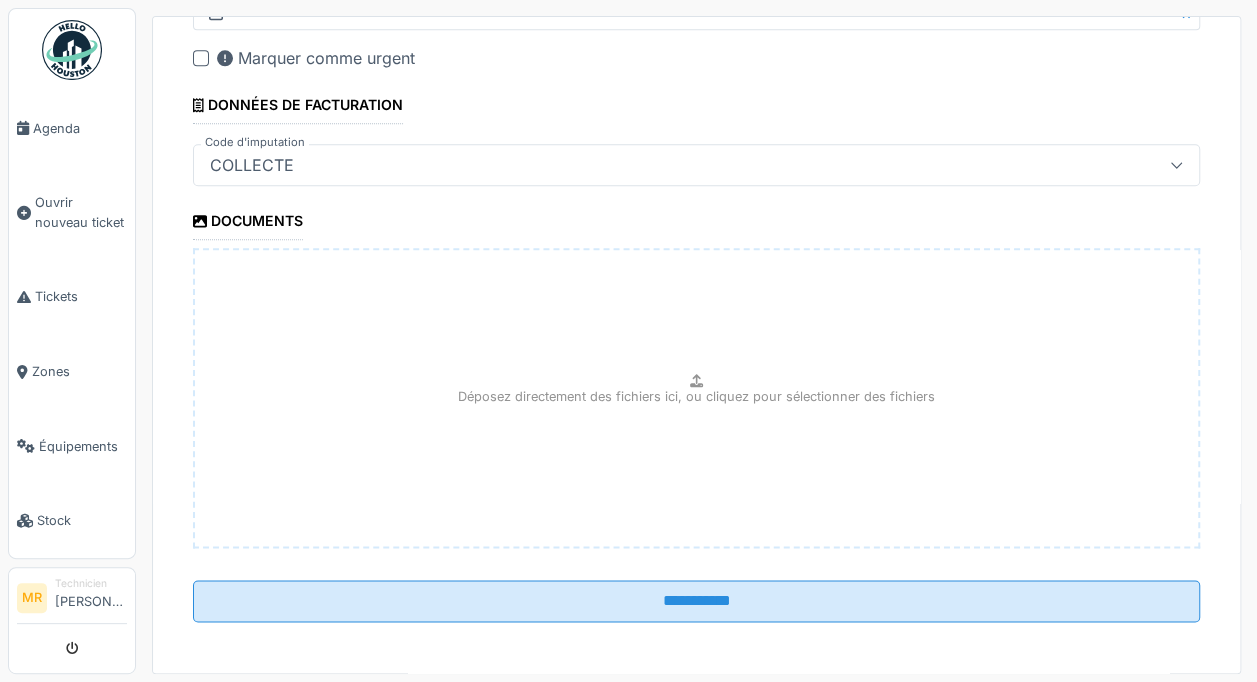 scroll, scrollTop: 1040, scrollLeft: 0, axis: vertical 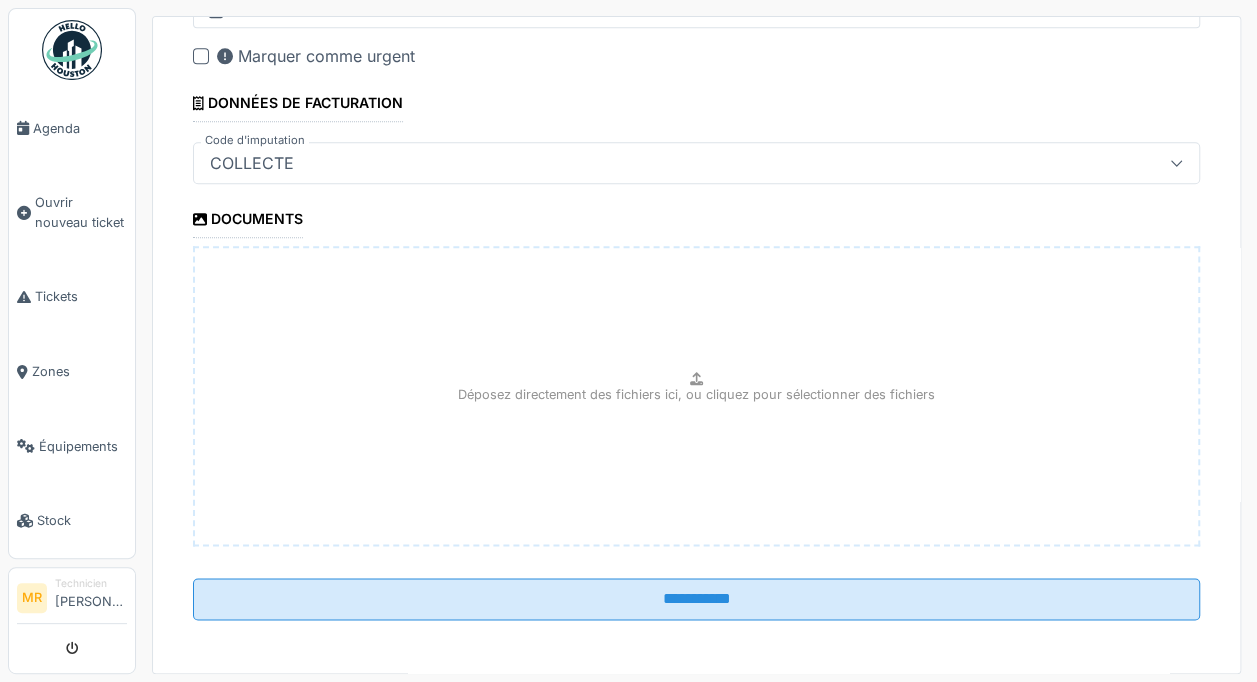 click on "**********" at bounding box center [696, 599] 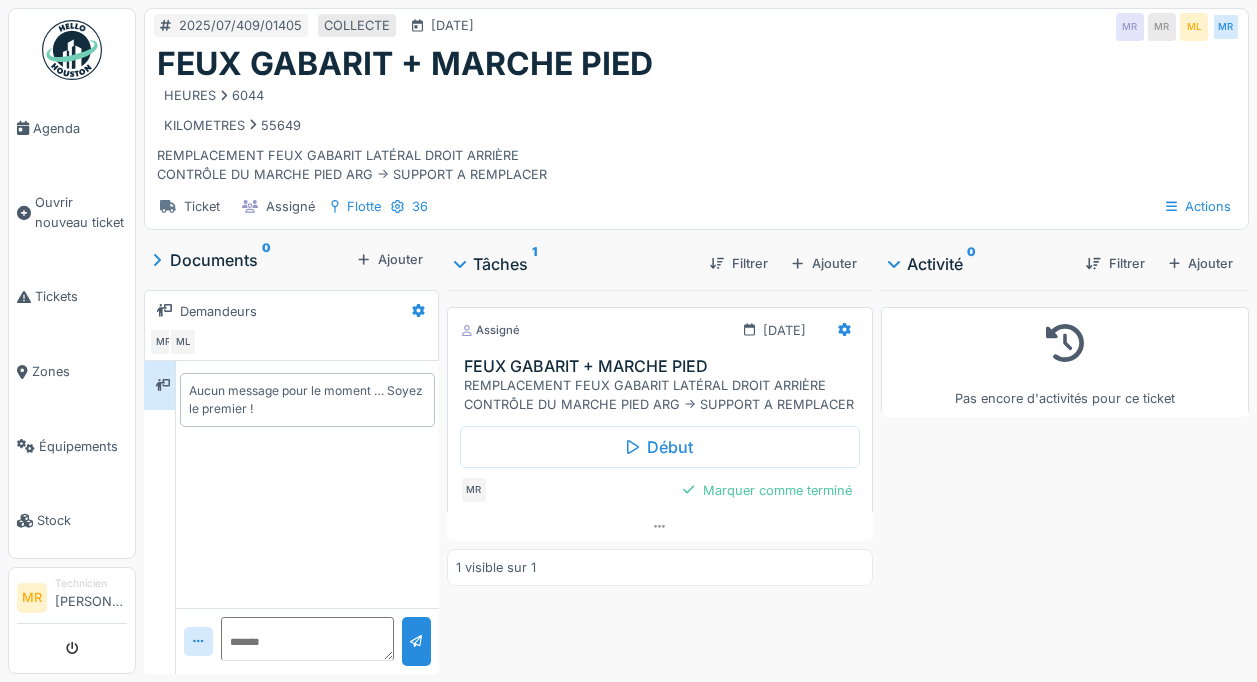 scroll, scrollTop: 0, scrollLeft: 0, axis: both 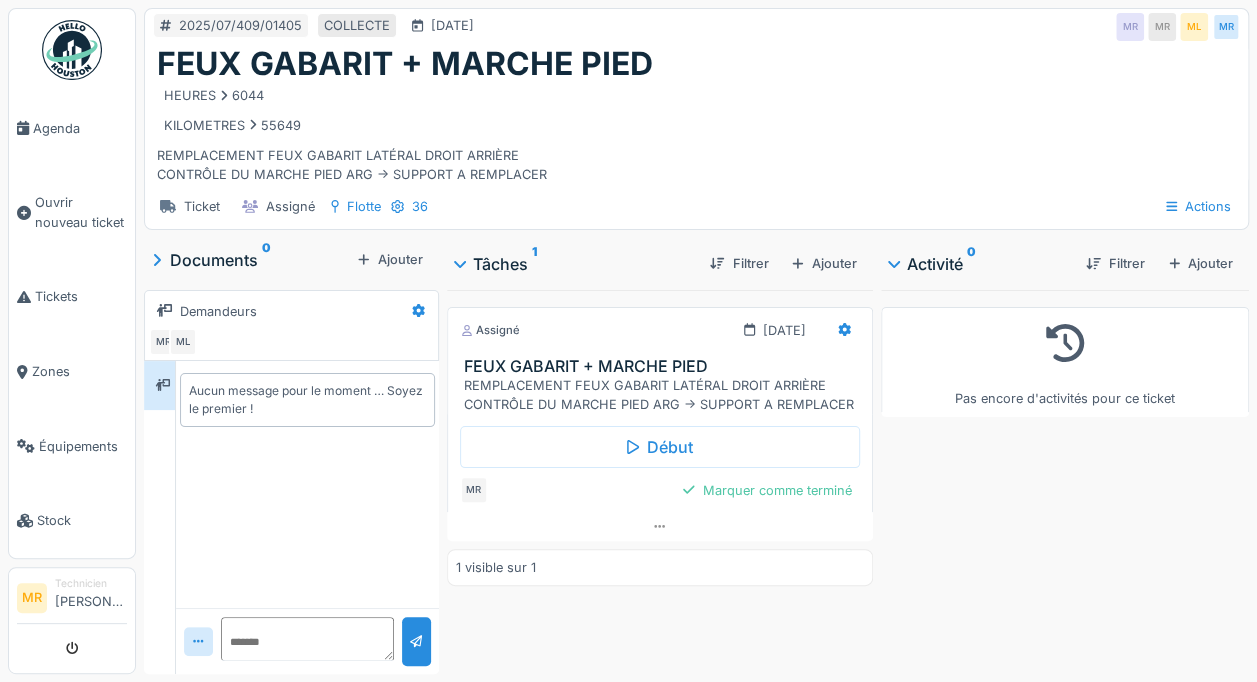click on "Début" at bounding box center [660, 447] 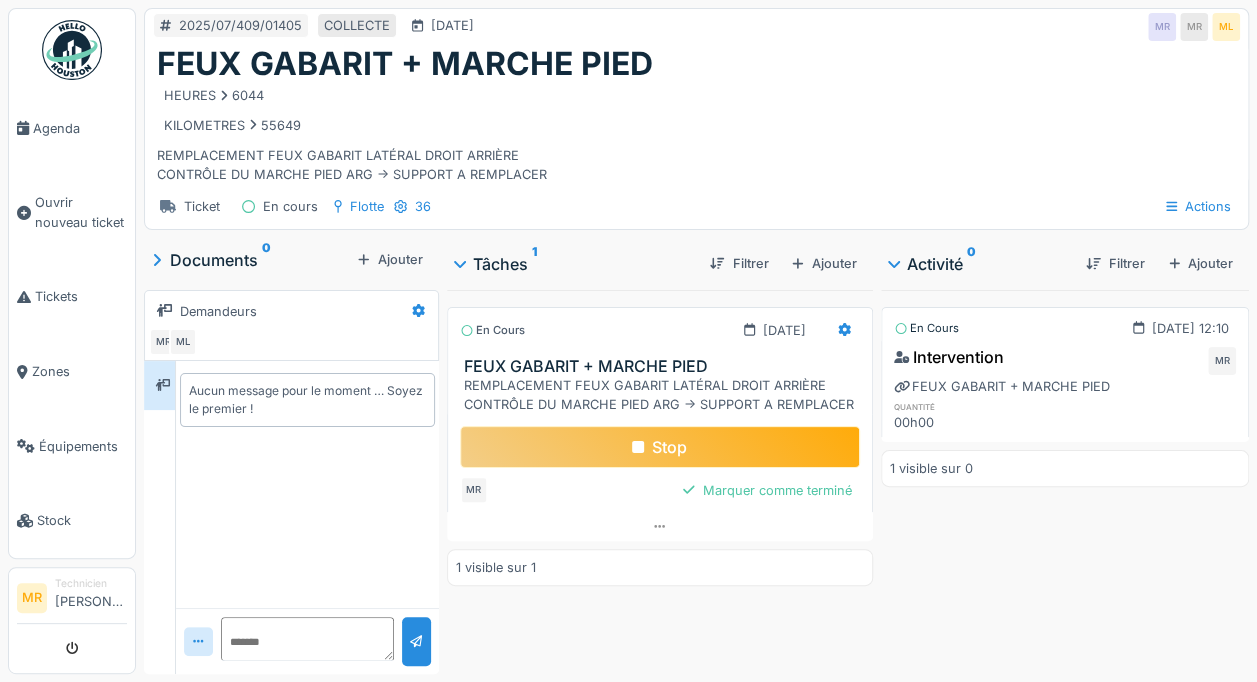 click on "Stop" at bounding box center (660, 447) 